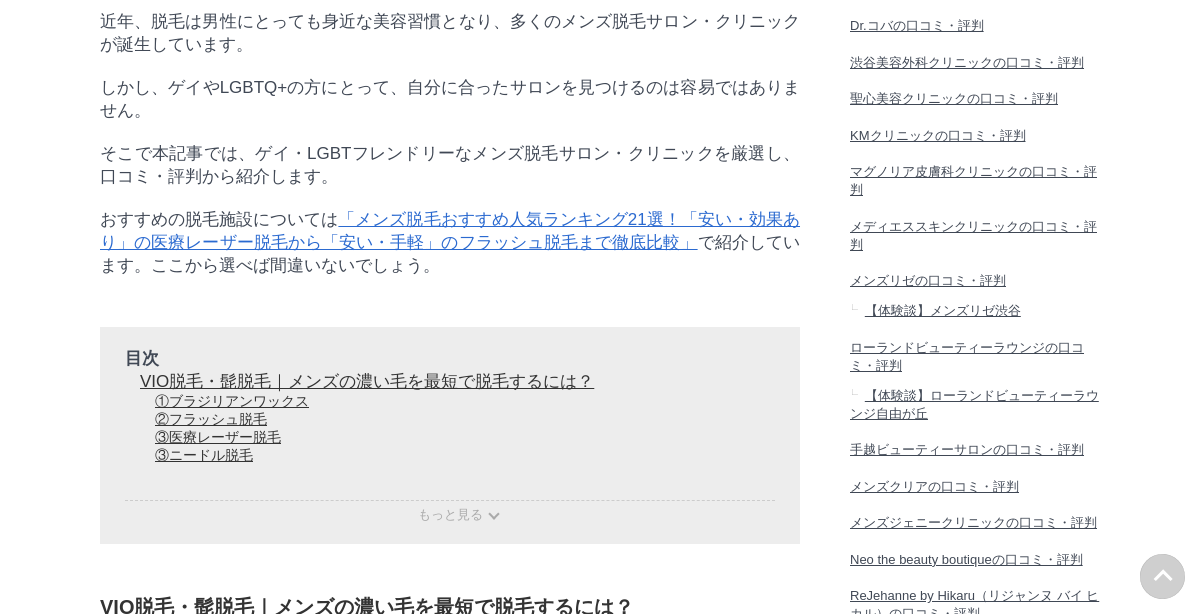 scroll, scrollTop: 1065, scrollLeft: 0, axis: vertical 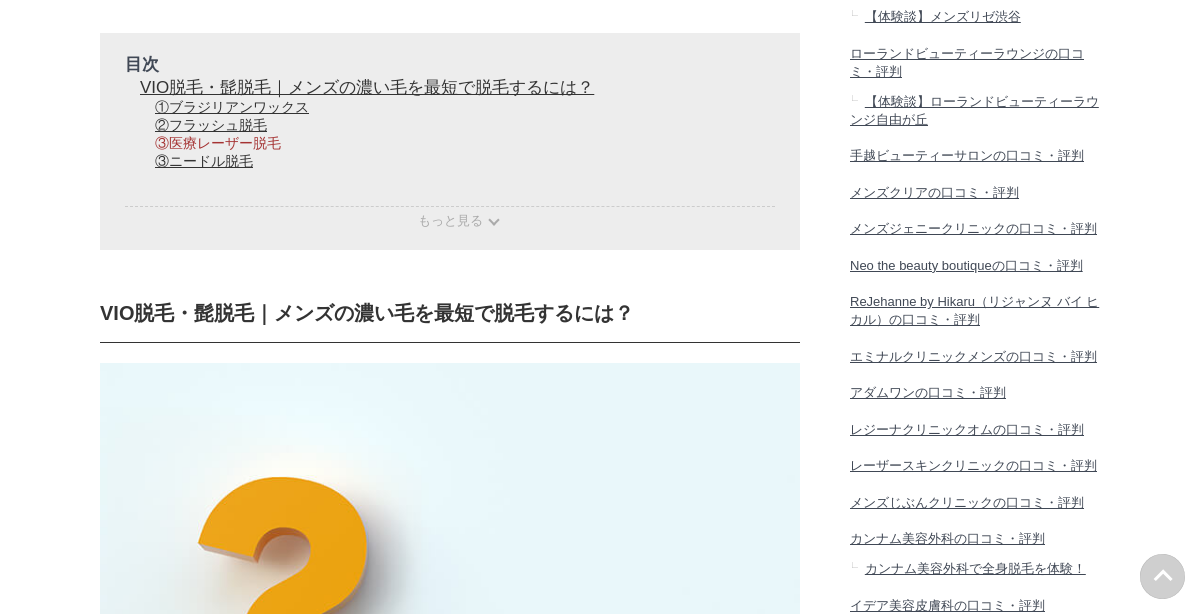 click on "③医療レーザー脱毛" at bounding box center (218, 143) 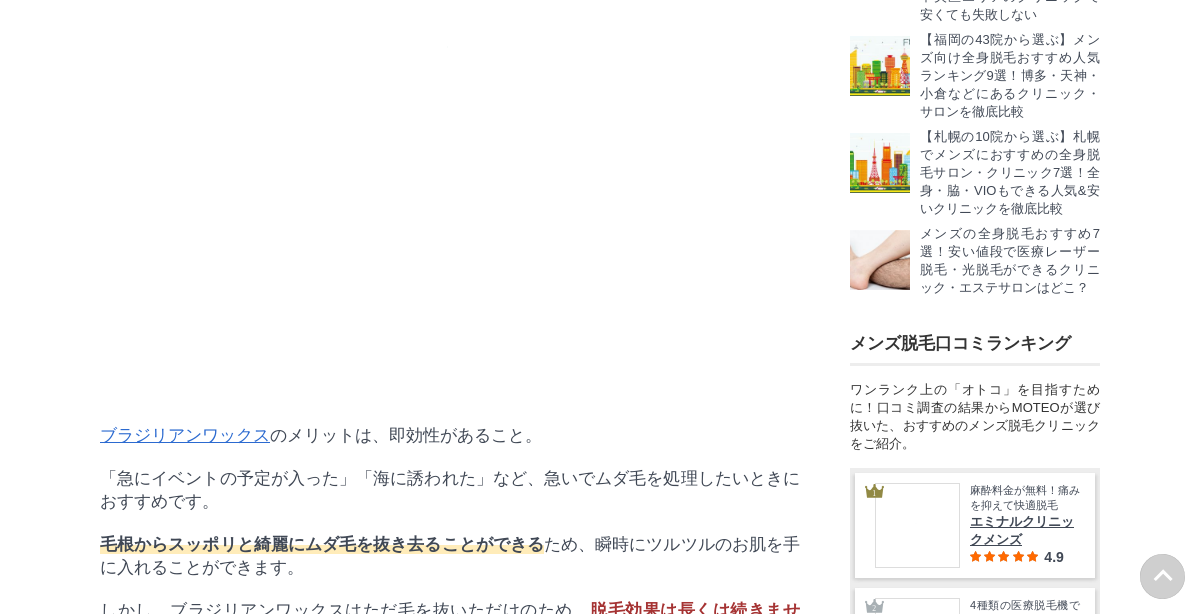 scroll, scrollTop: 5124, scrollLeft: 0, axis: vertical 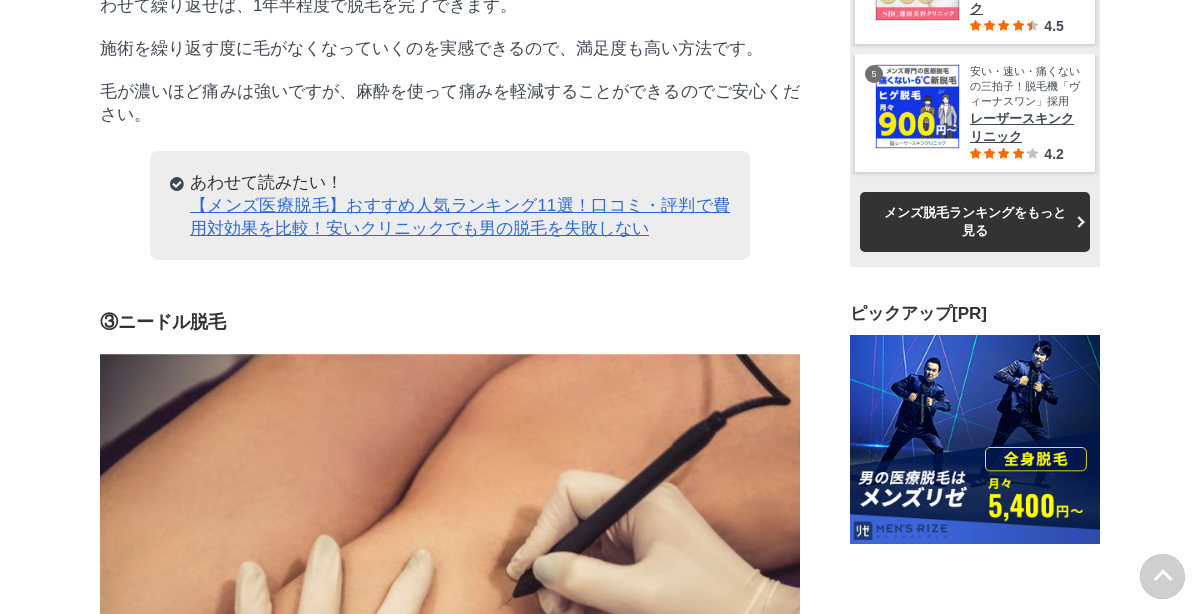 click on "【メンズ医療脱毛】おすすめ人気ランキング11選！口コミ・評判で費用対効果を比較！安いクリニックでも男の脱毛を失敗しない" at bounding box center (460, 217) 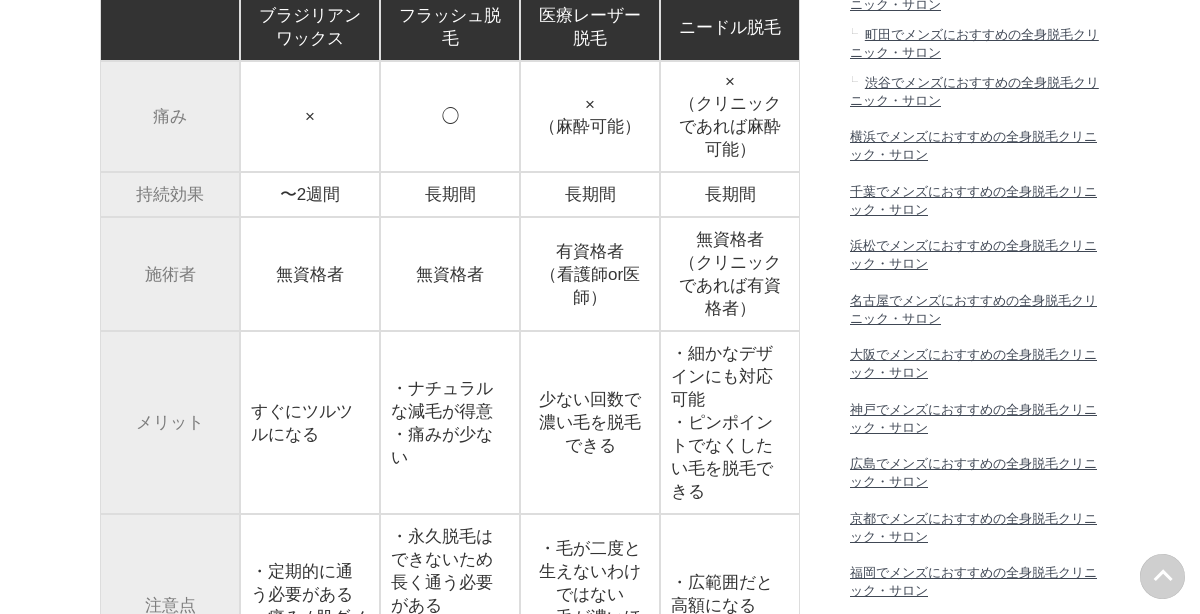 scroll, scrollTop: 2132, scrollLeft: 0, axis: vertical 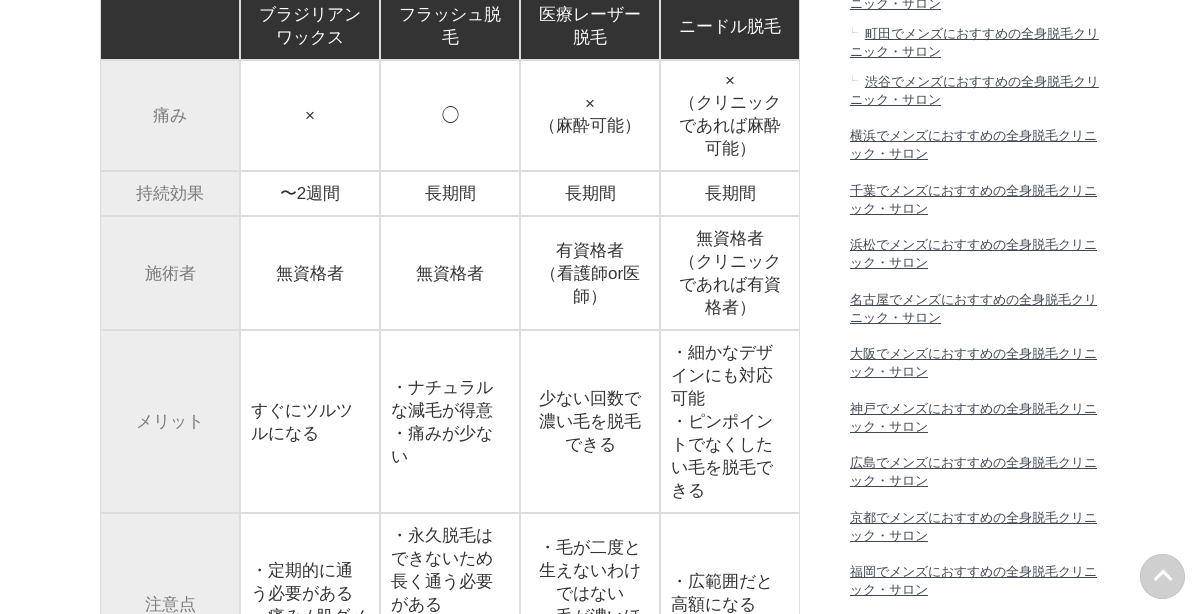 click on "× （麻酔可能）" at bounding box center [590, 115] 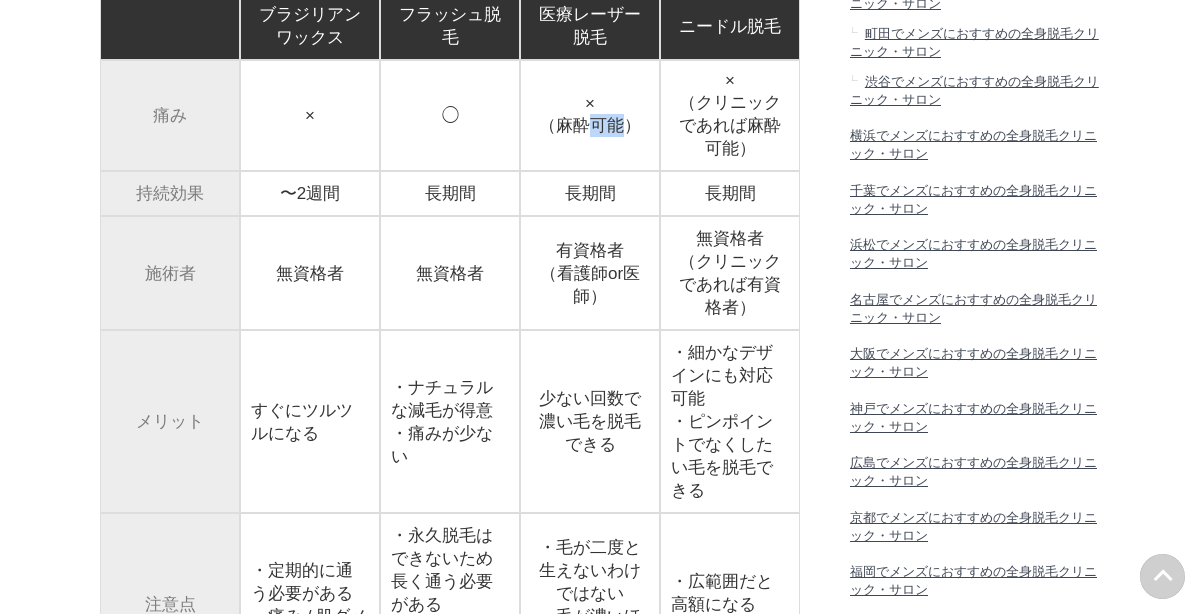 click on "× （麻酔可能）" at bounding box center [590, 115] 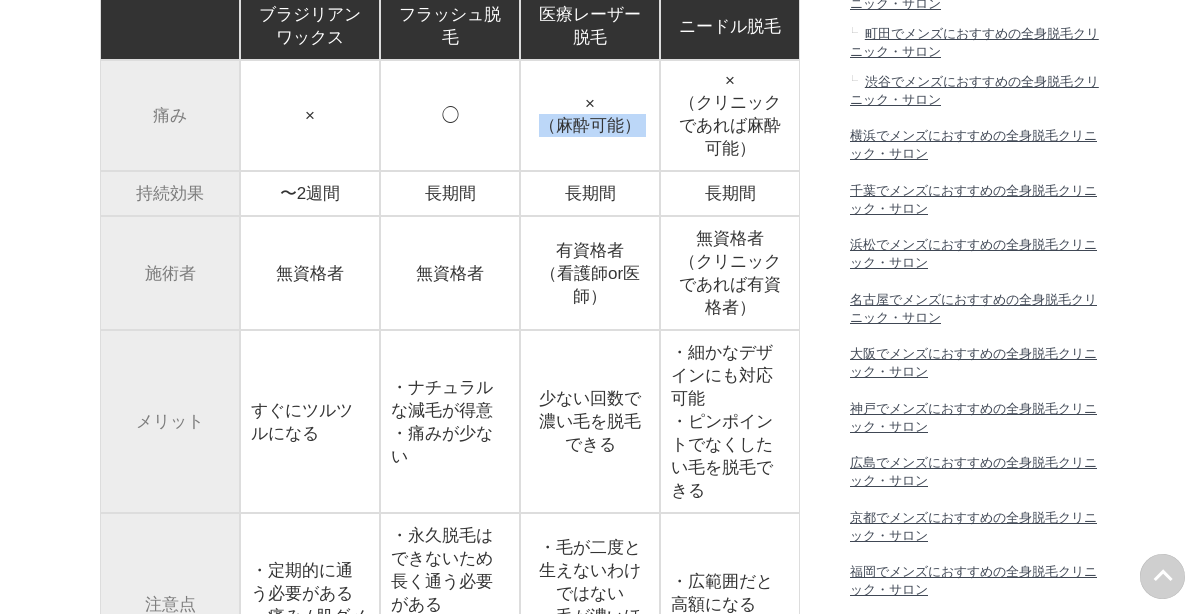 click on "× （麻酔可能）" at bounding box center [590, 115] 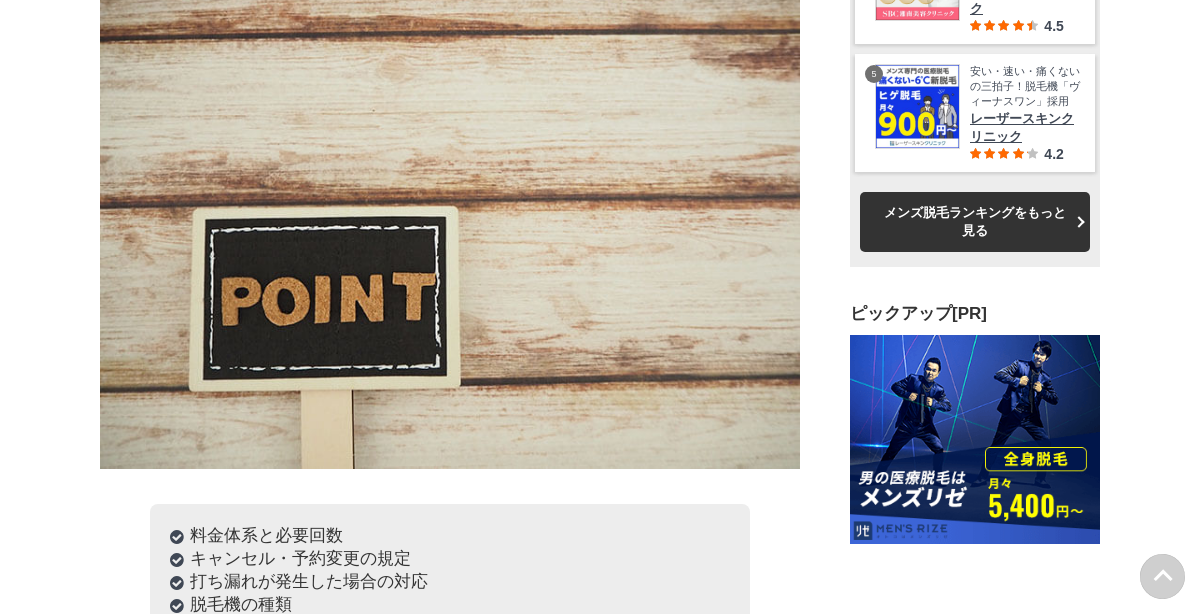 scroll, scrollTop: 7272, scrollLeft: 0, axis: vertical 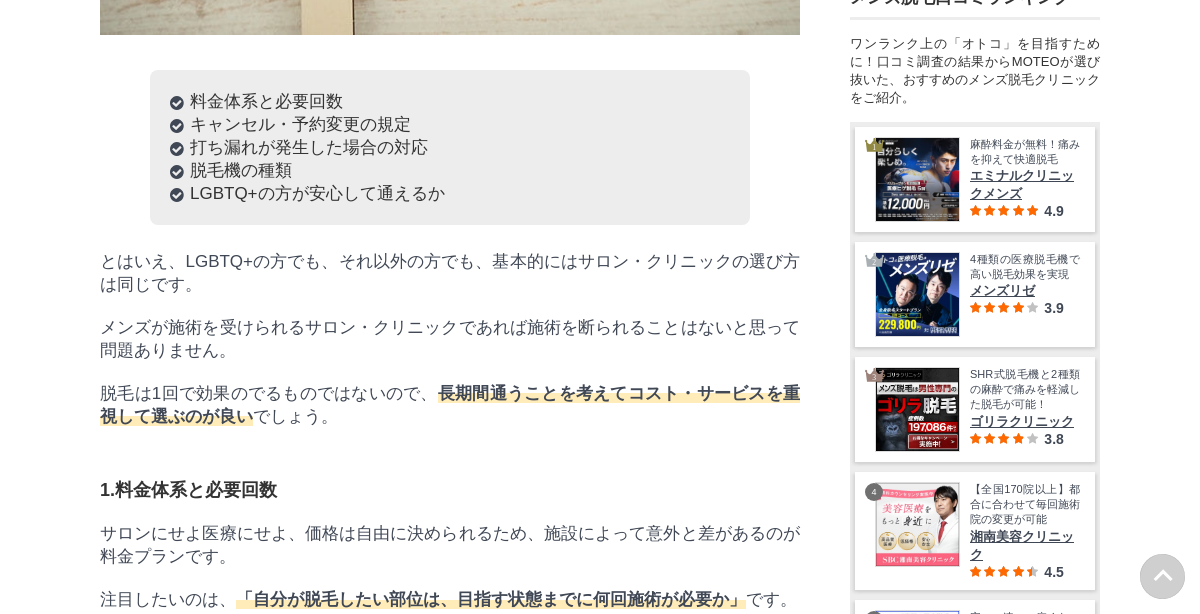 click on "料金体系と必要回数" at bounding box center [450, 101] 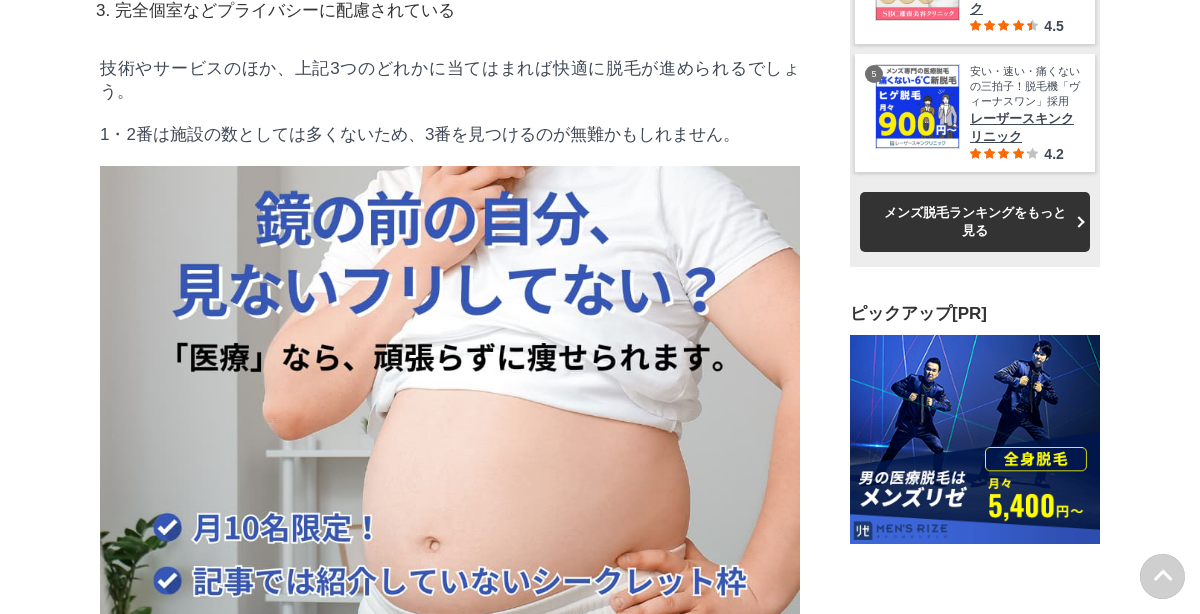 scroll, scrollTop: 10165, scrollLeft: 0, axis: vertical 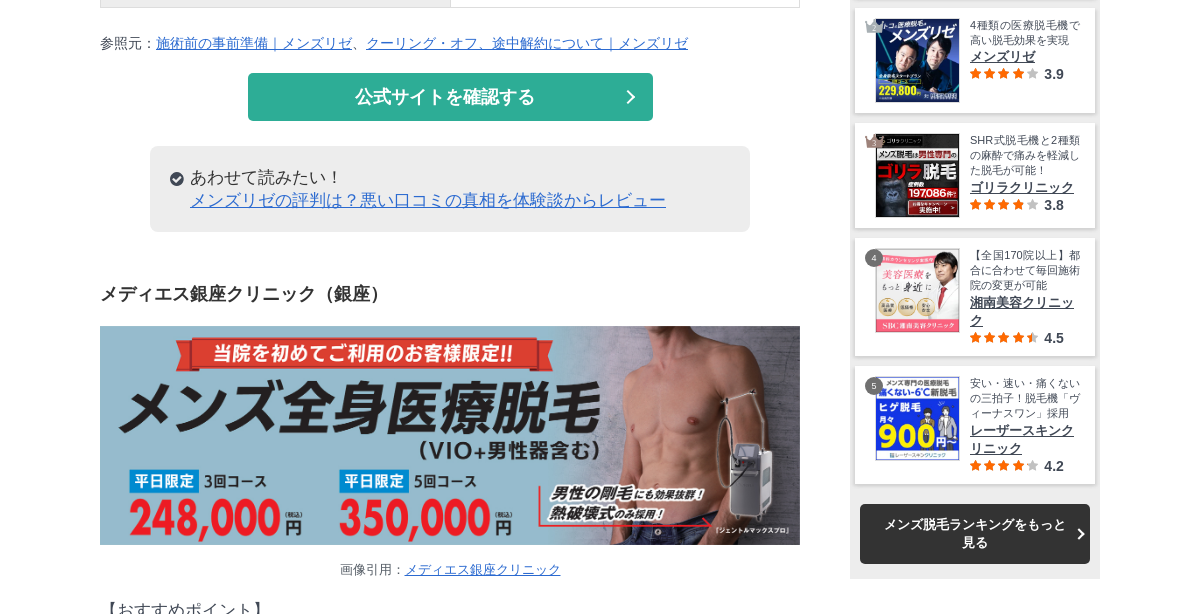 click on "99,800円 （19,960円）" at bounding box center (625, -284) 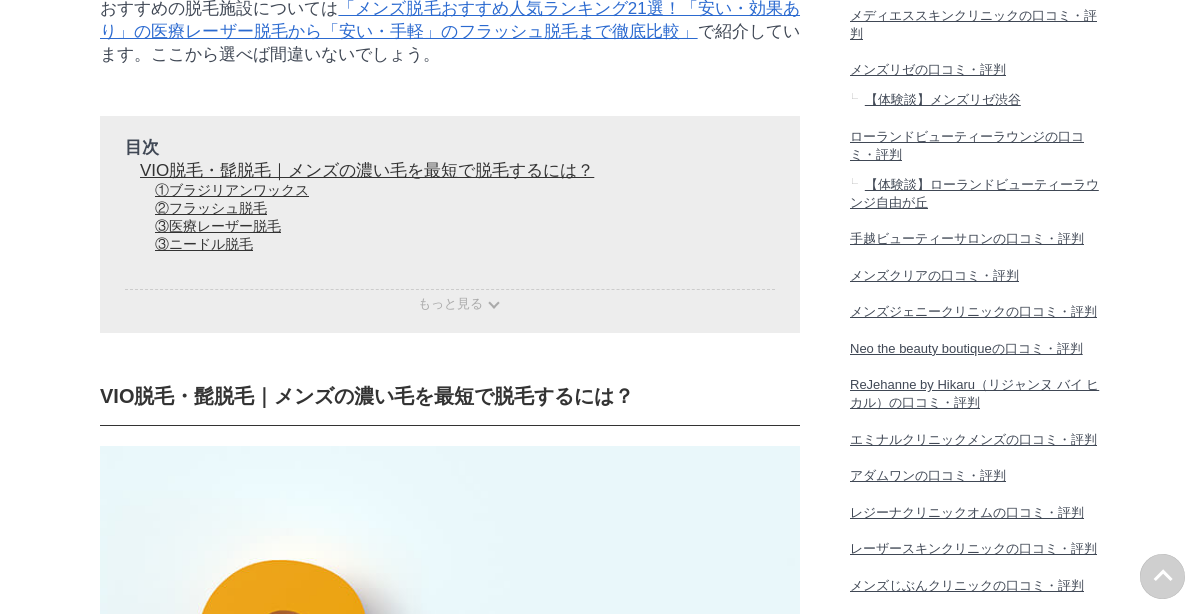 scroll, scrollTop: 981, scrollLeft: 0, axis: vertical 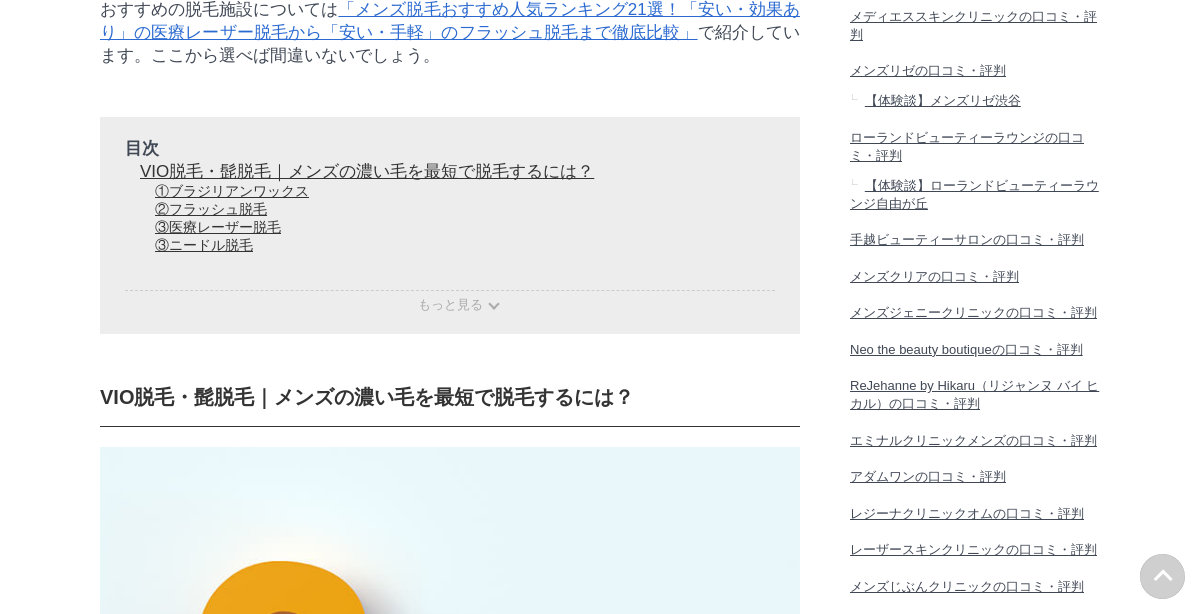 click on "もっと見る" at bounding box center (450, 304) 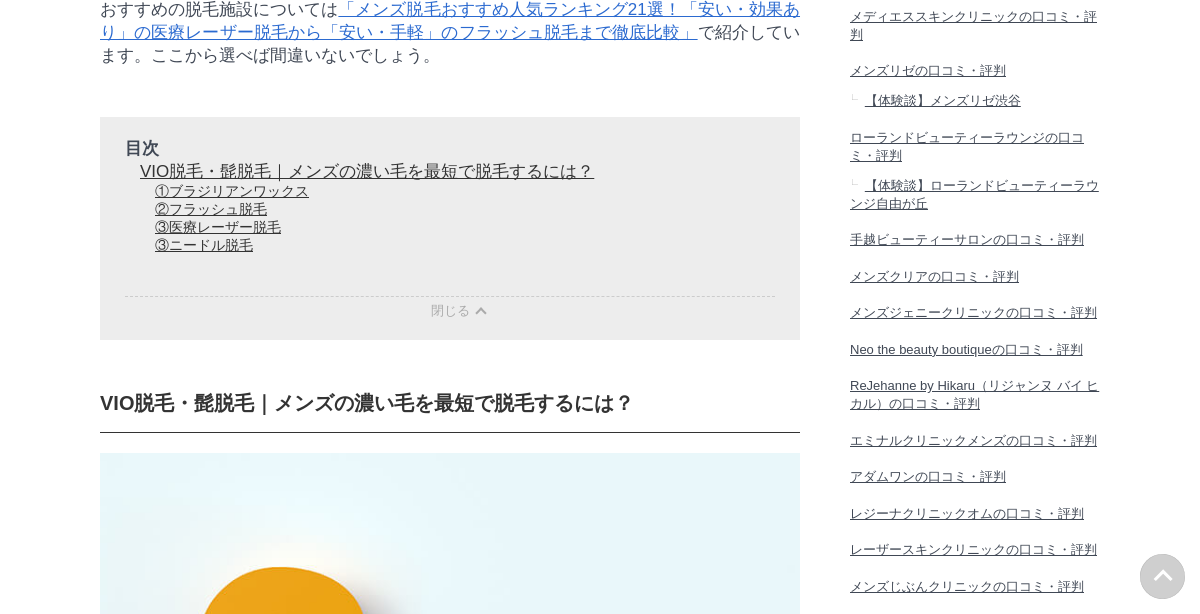 scroll, scrollTop: 64455, scrollLeft: 99000, axis: both 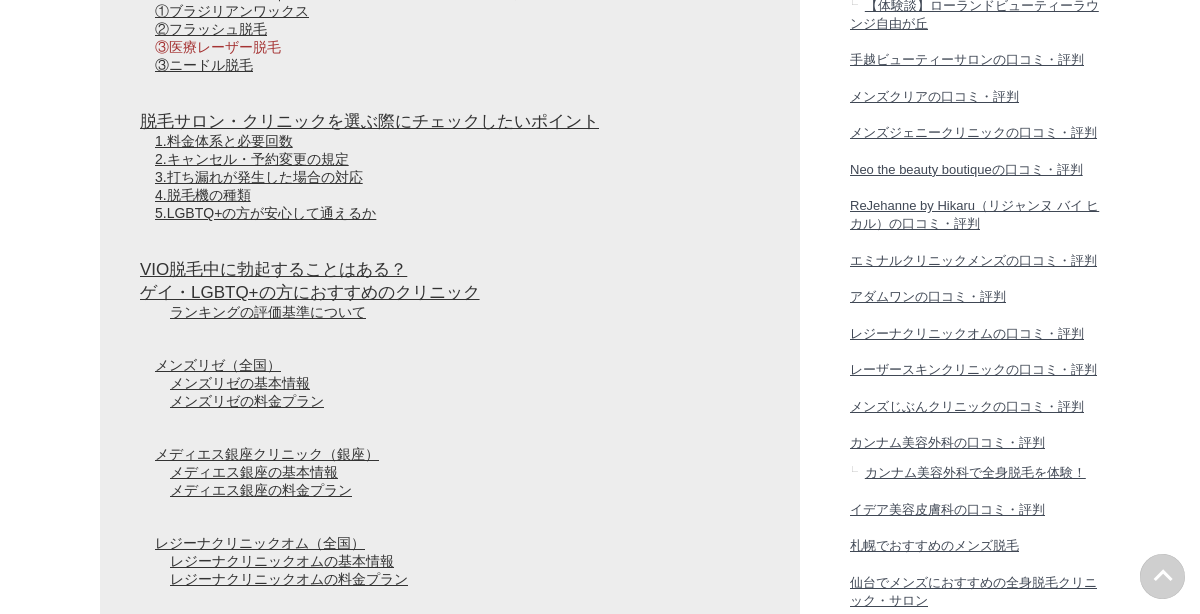 click on "③医療レーザー脱毛" at bounding box center [218, 47] 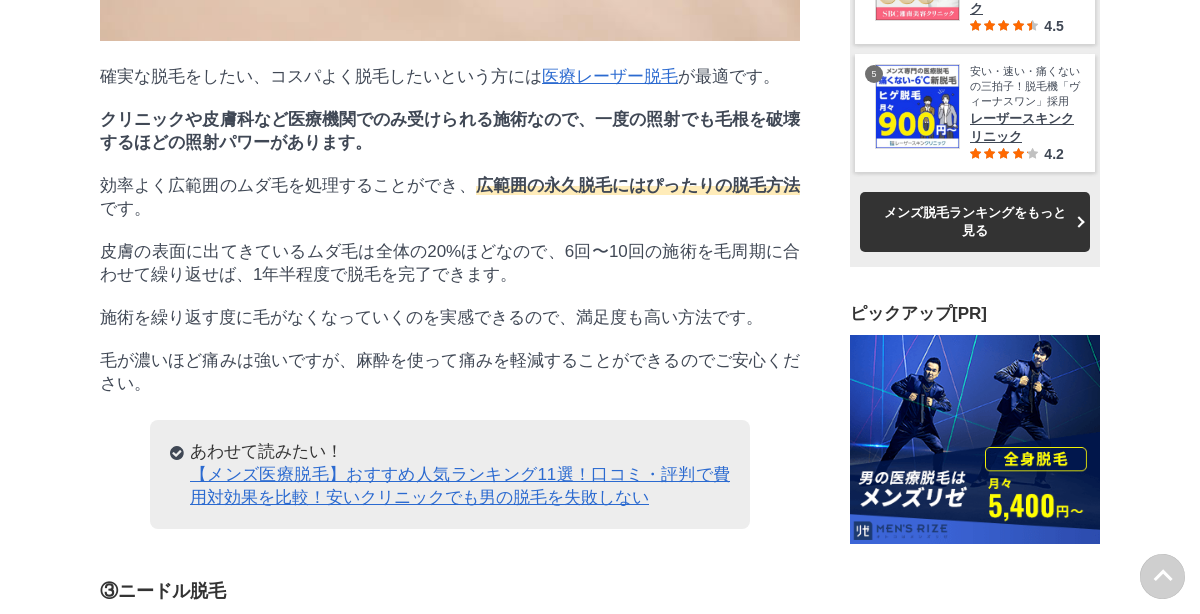 scroll, scrollTop: 6210, scrollLeft: 0, axis: vertical 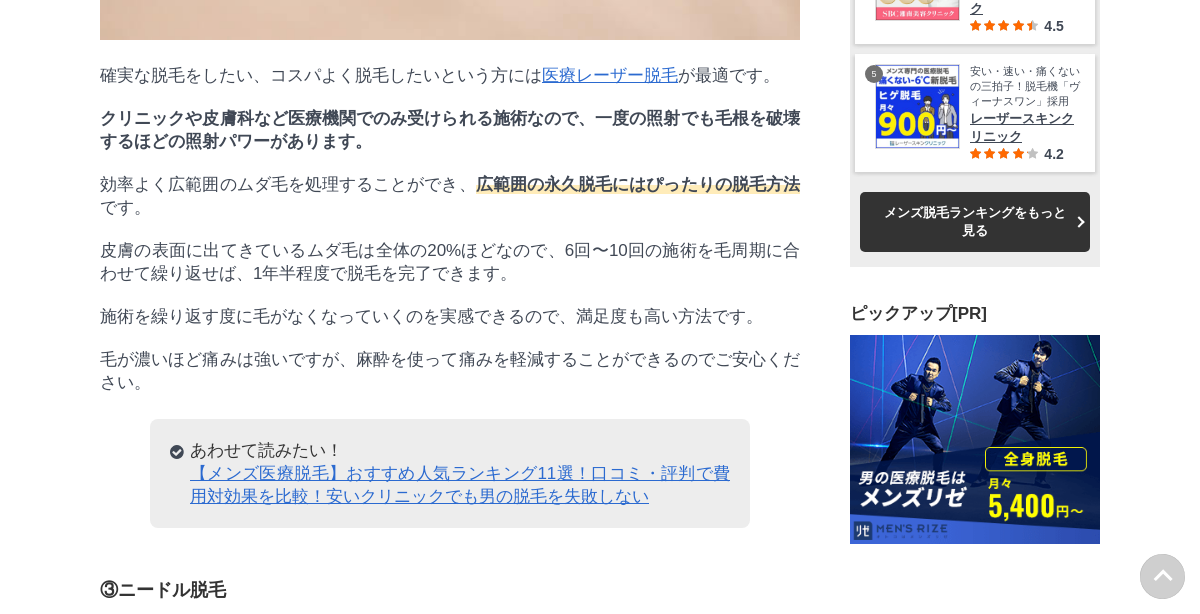 click on "医療レーザー脱毛" at bounding box center (610, 75) 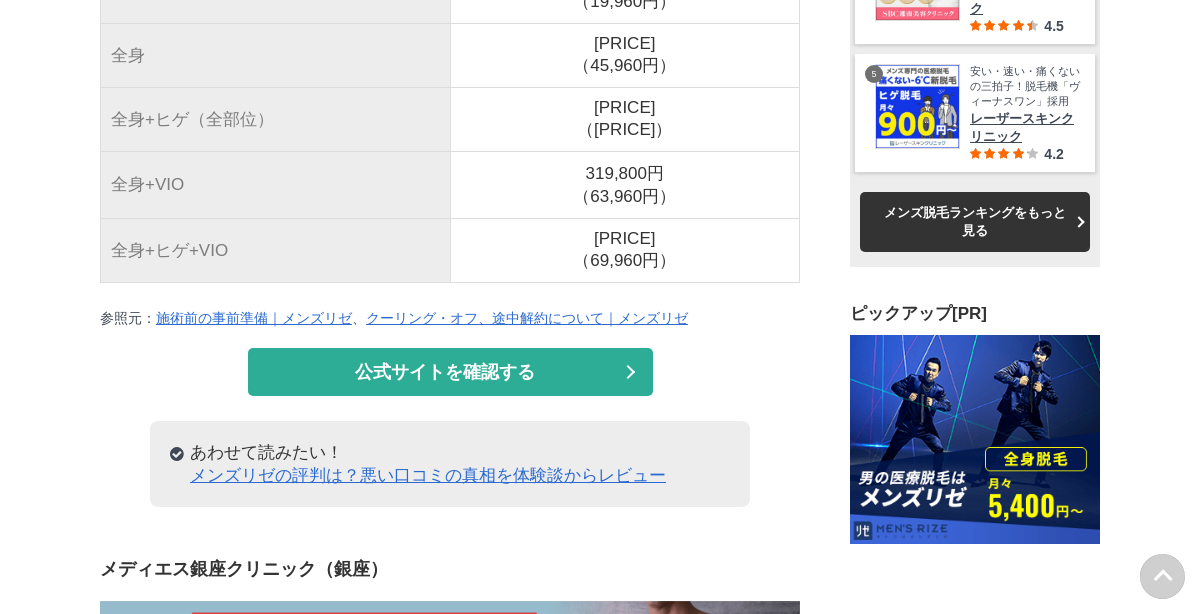 scroll, scrollTop: 15790, scrollLeft: 0, axis: vertical 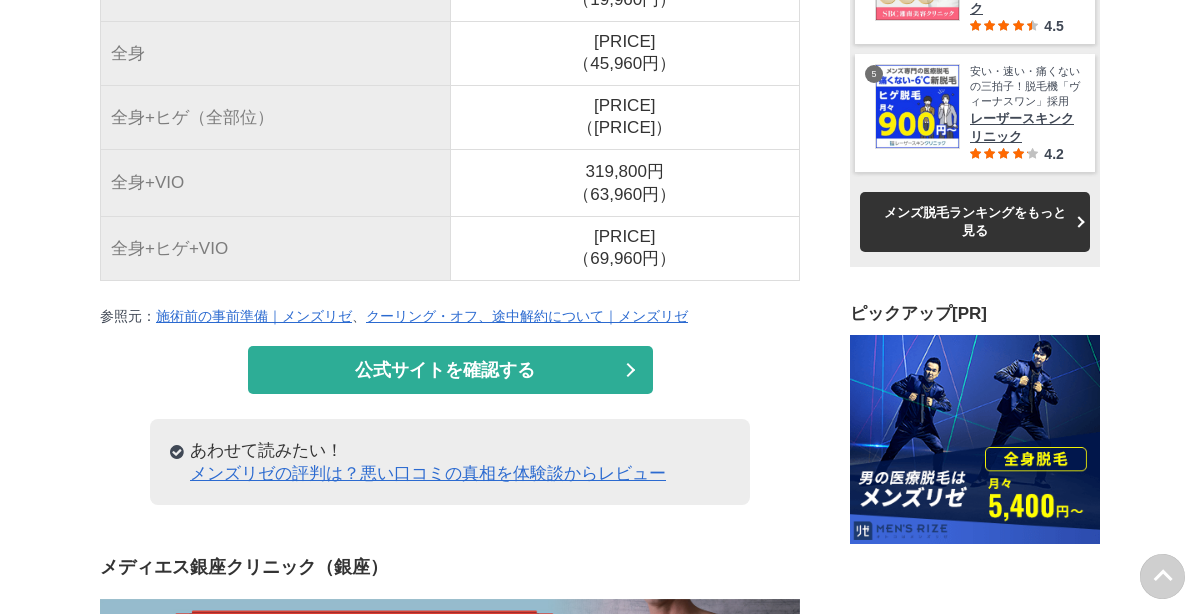 click on "無料" at bounding box center (550, -222) 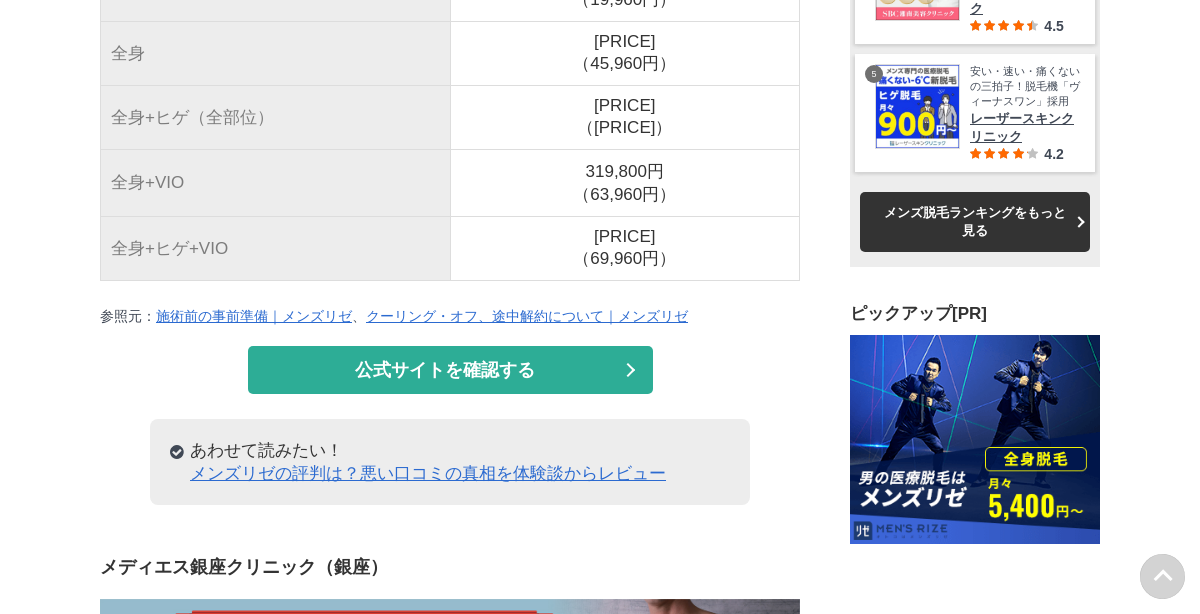 click on "無料" at bounding box center [550, -222] 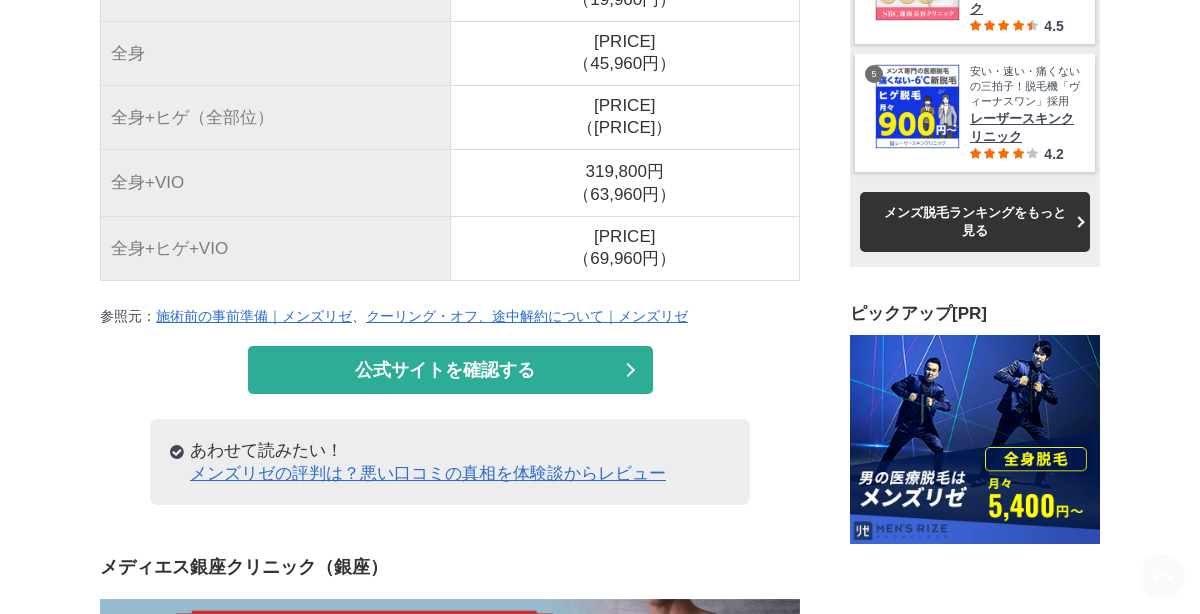 click on "無料" at bounding box center (550, -222) 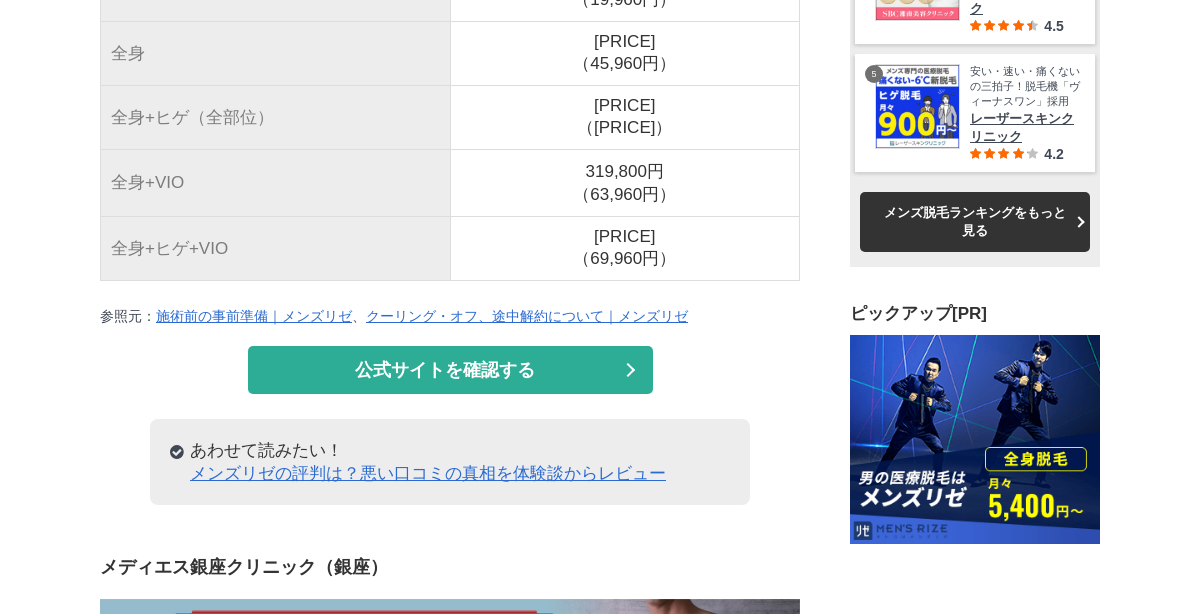 click on "無料" at bounding box center (550, -222) 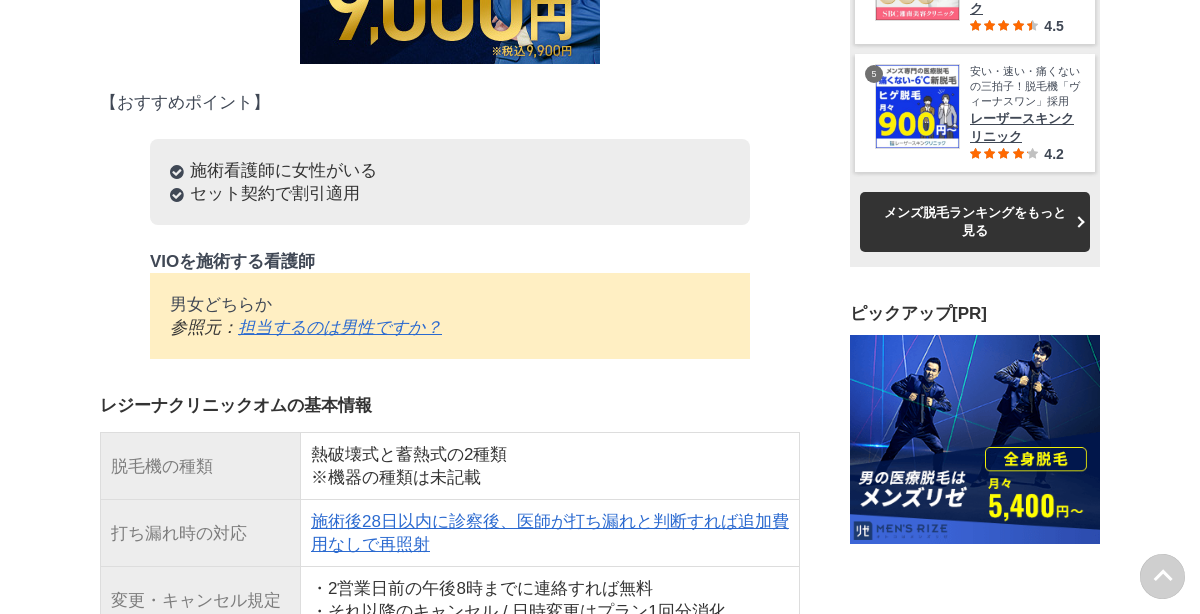 scroll, scrollTop: 18642, scrollLeft: 0, axis: vertical 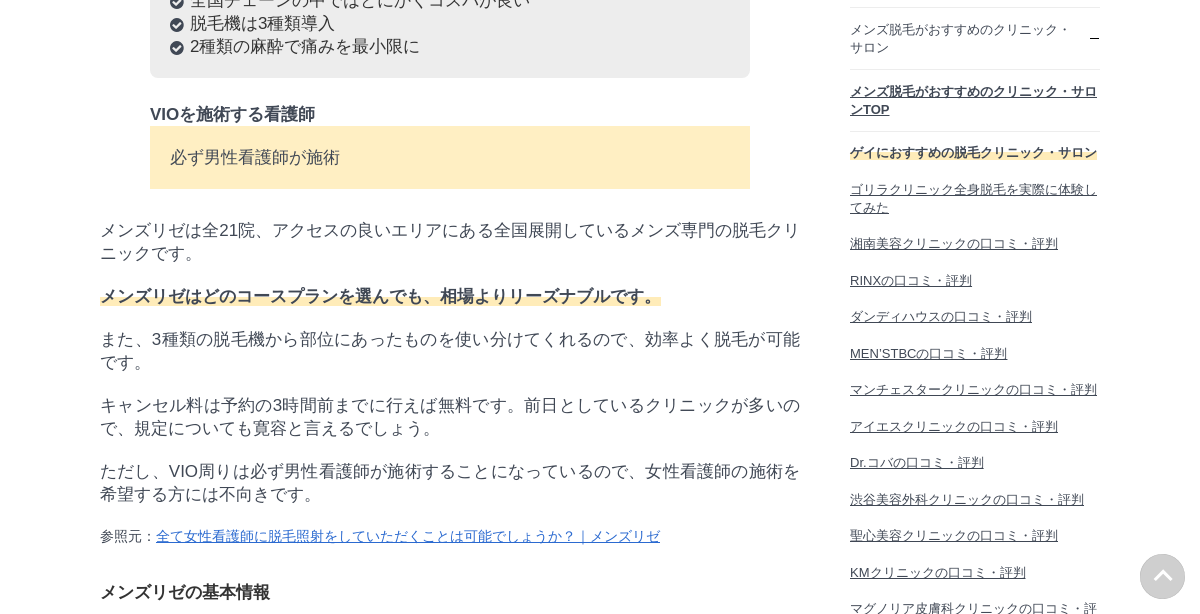 click at bounding box center (450, -231) 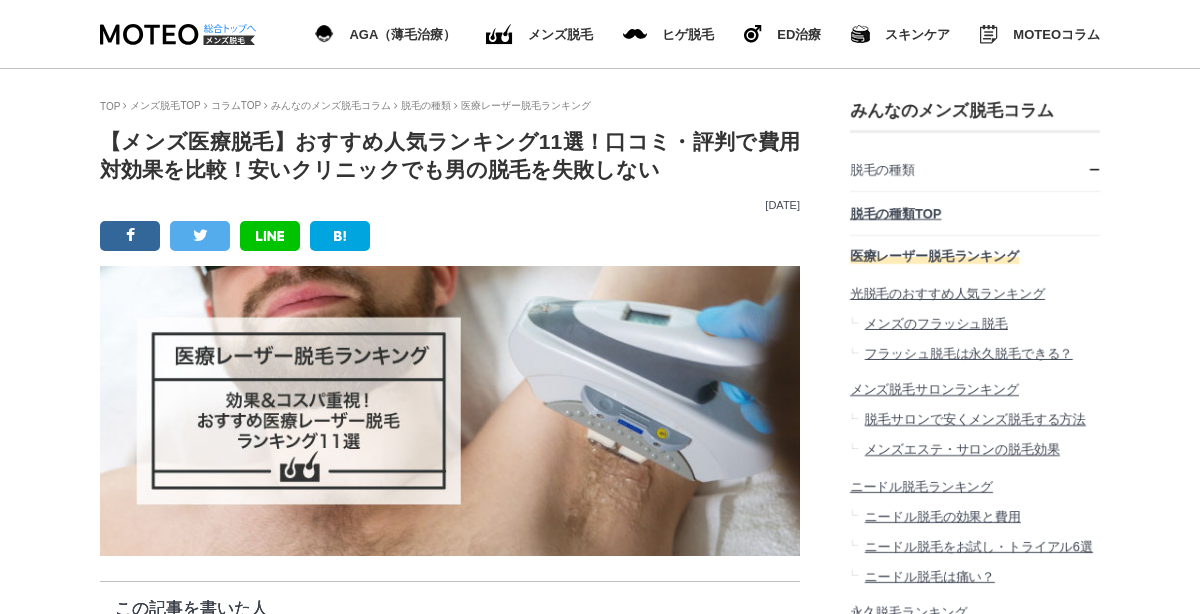 scroll, scrollTop: 0, scrollLeft: 0, axis: both 